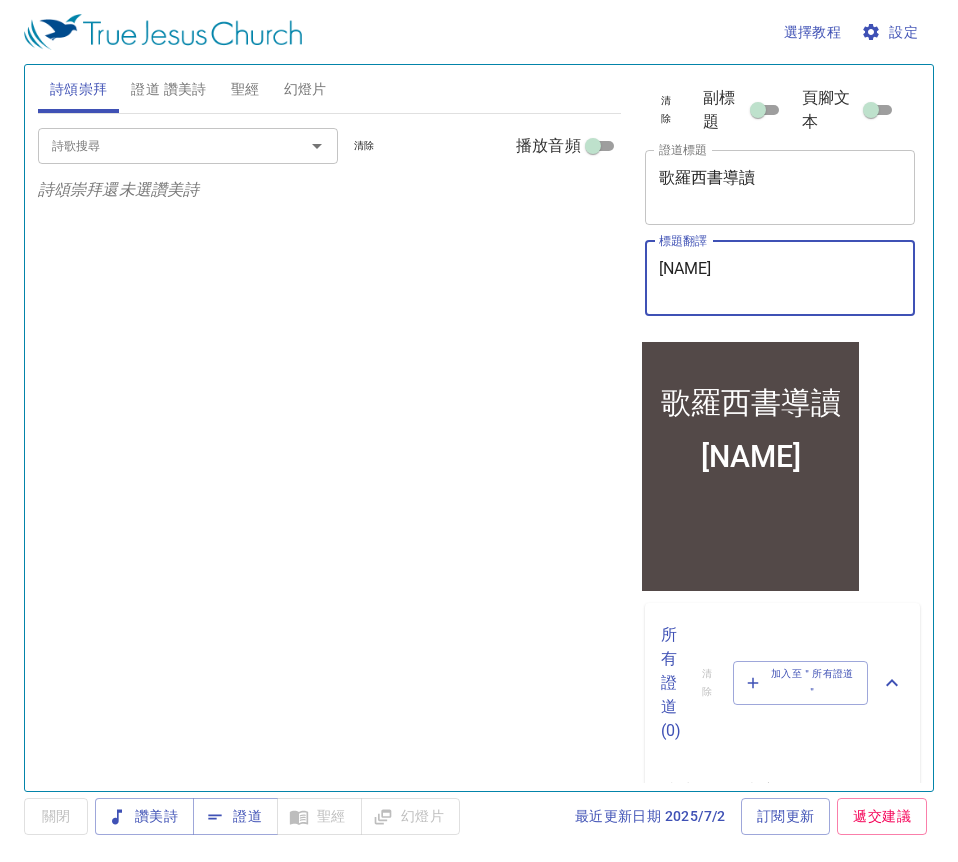 scroll, scrollTop: 0, scrollLeft: 0, axis: both 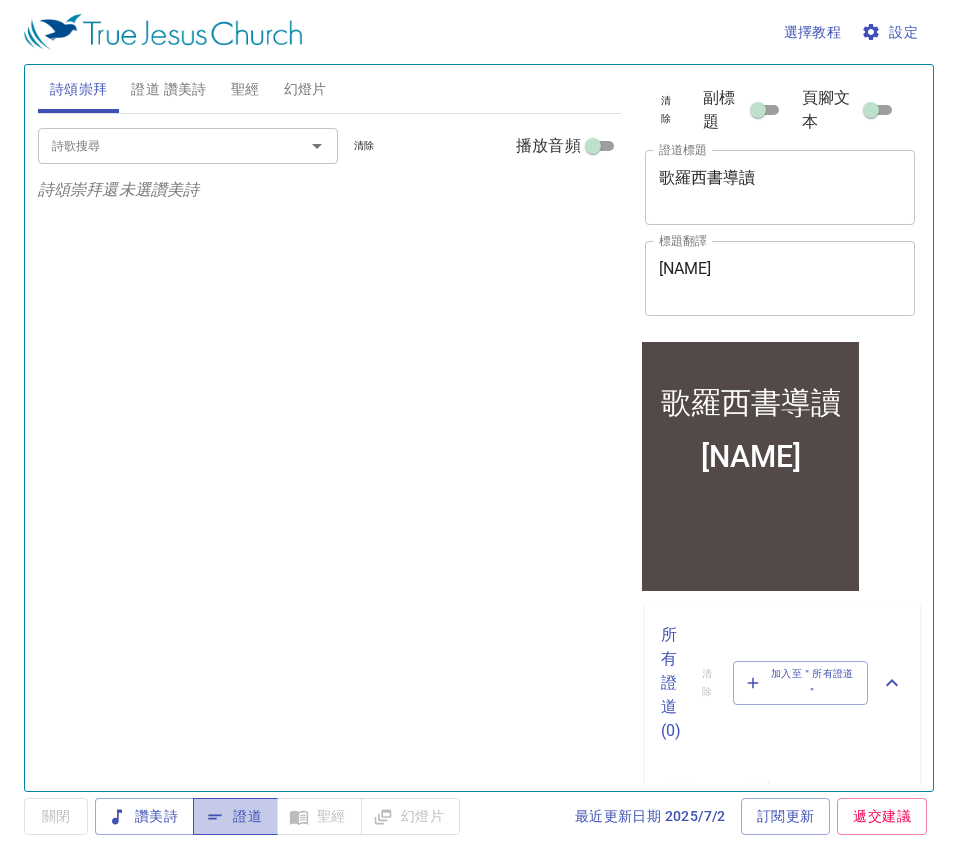 click on "證道" at bounding box center (235, 816) 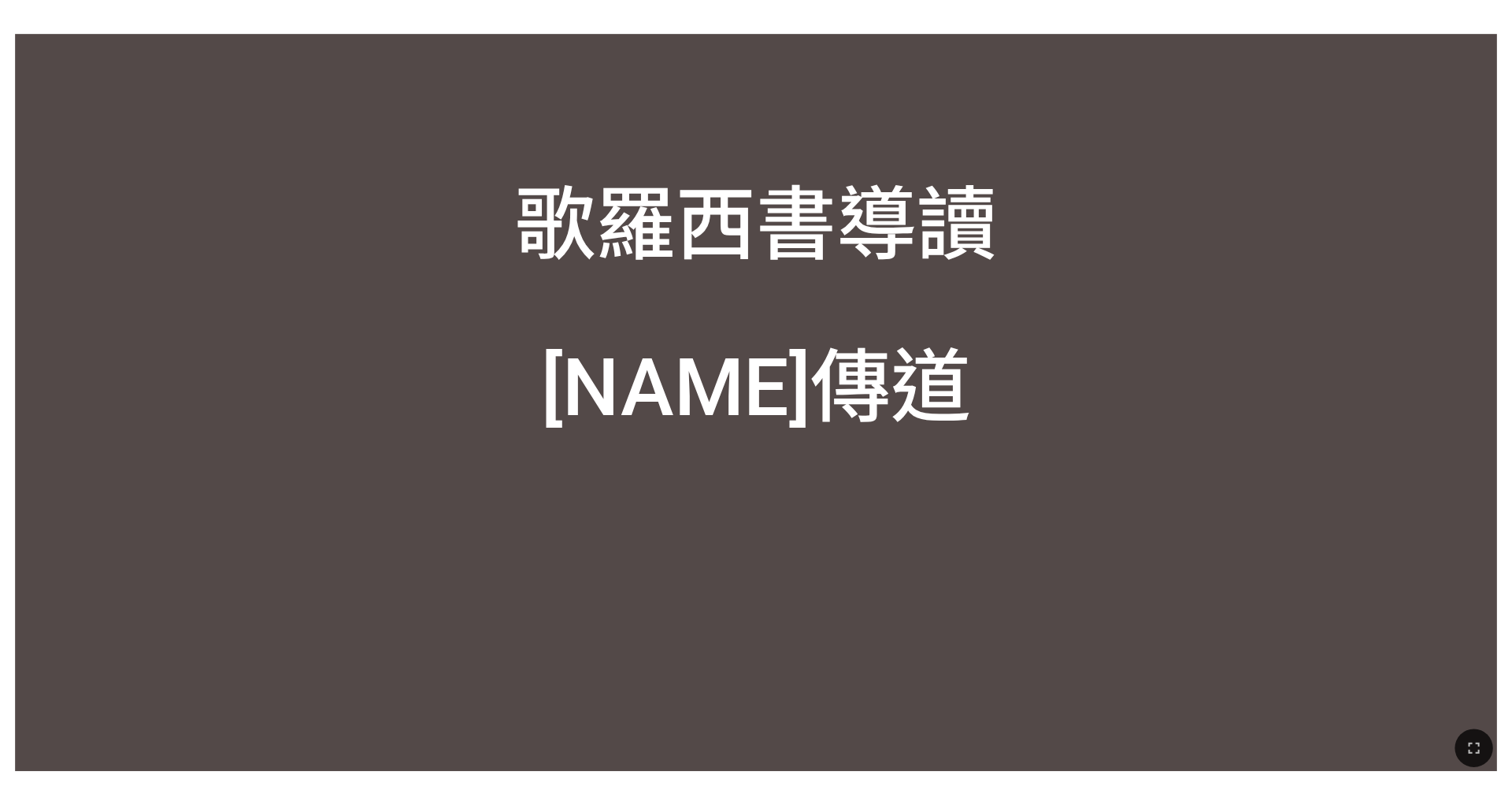 scroll, scrollTop: 0, scrollLeft: 0, axis: both 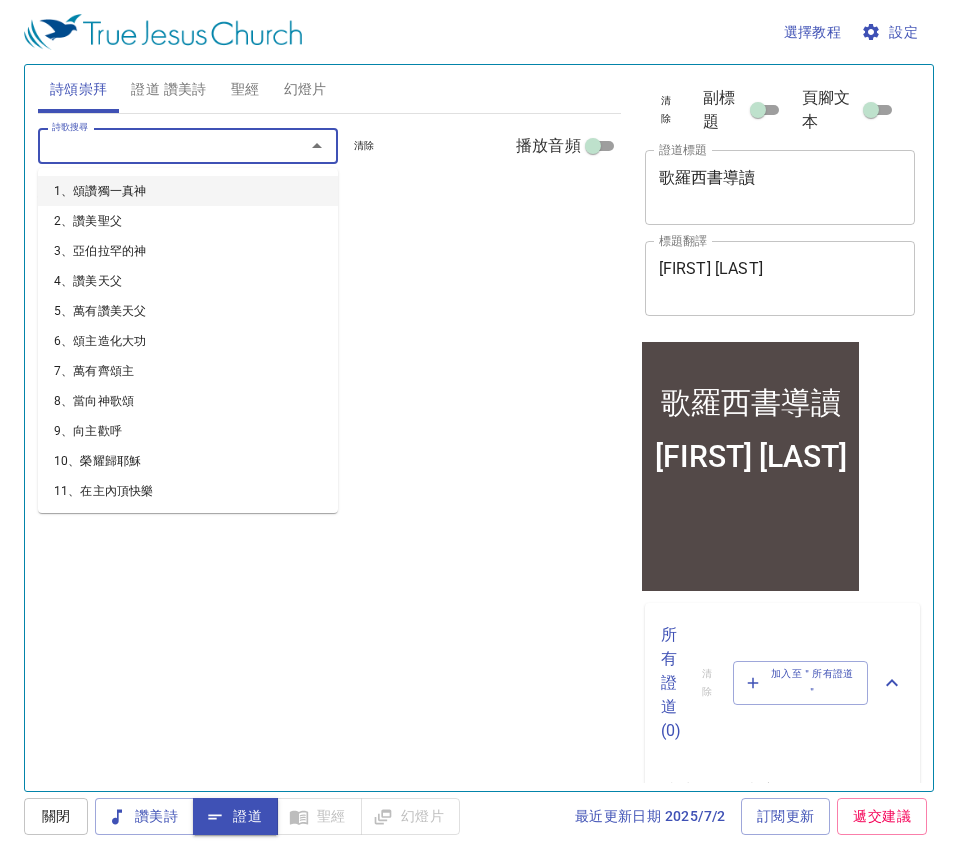 click on "詩歌搜尋" at bounding box center [158, 145] 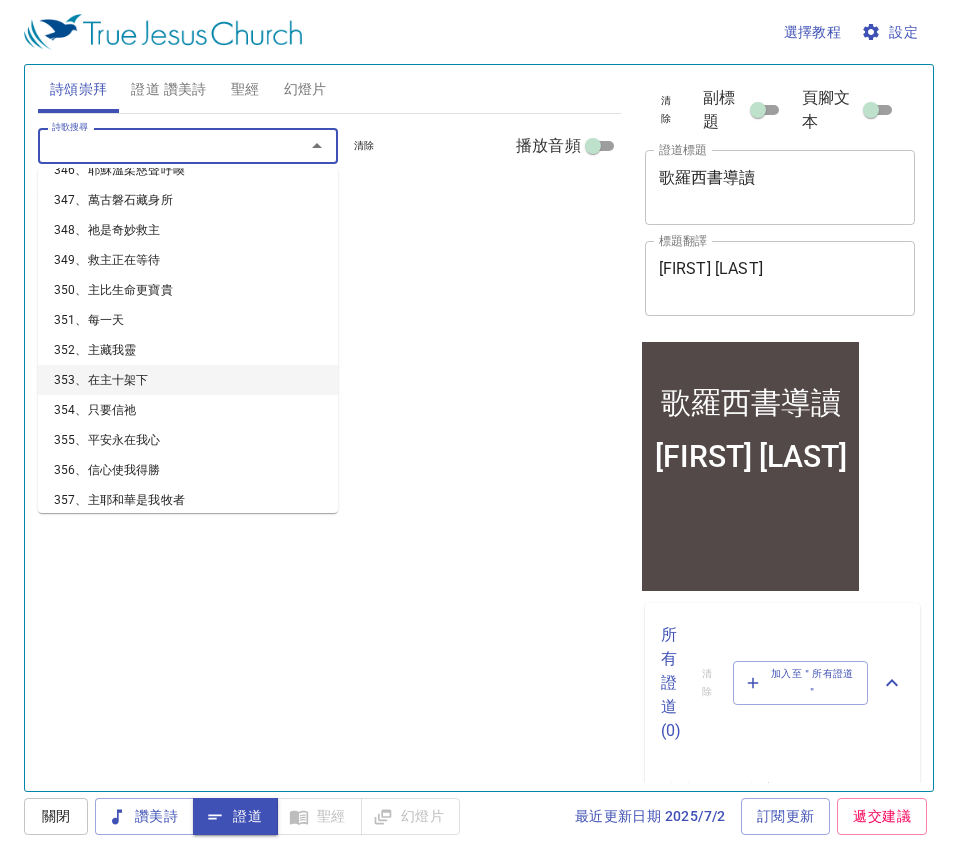 scroll, scrollTop: 10200, scrollLeft: 0, axis: vertical 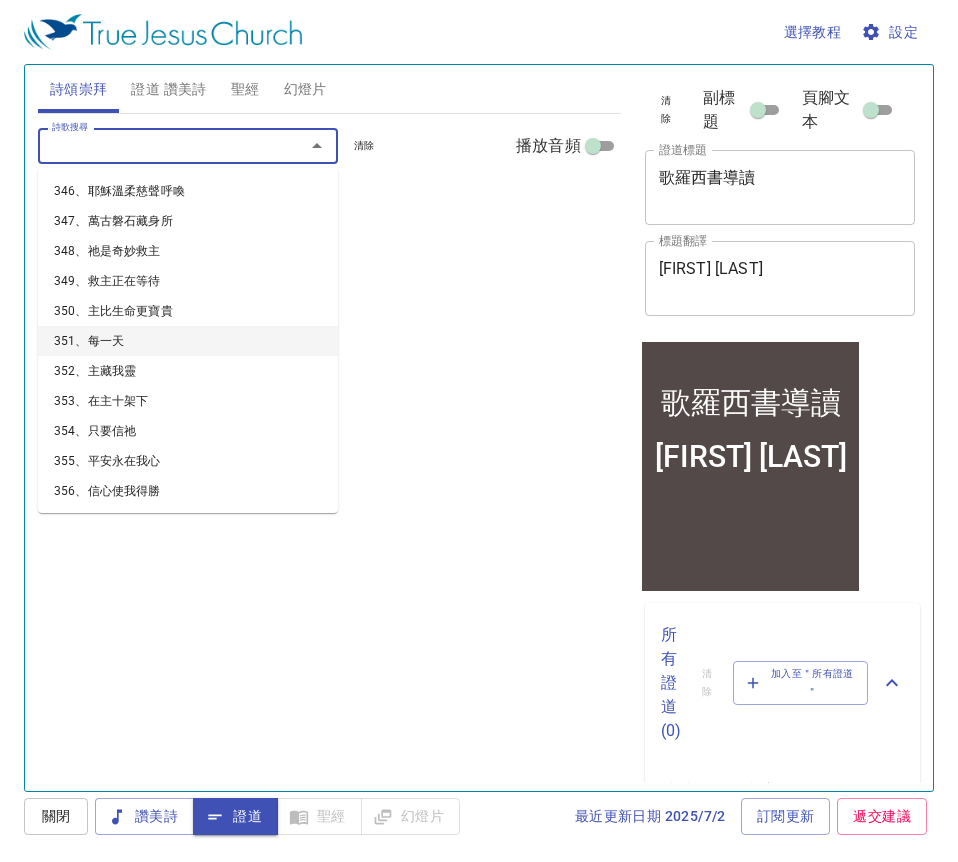 click on "351、每一天" at bounding box center [188, 341] 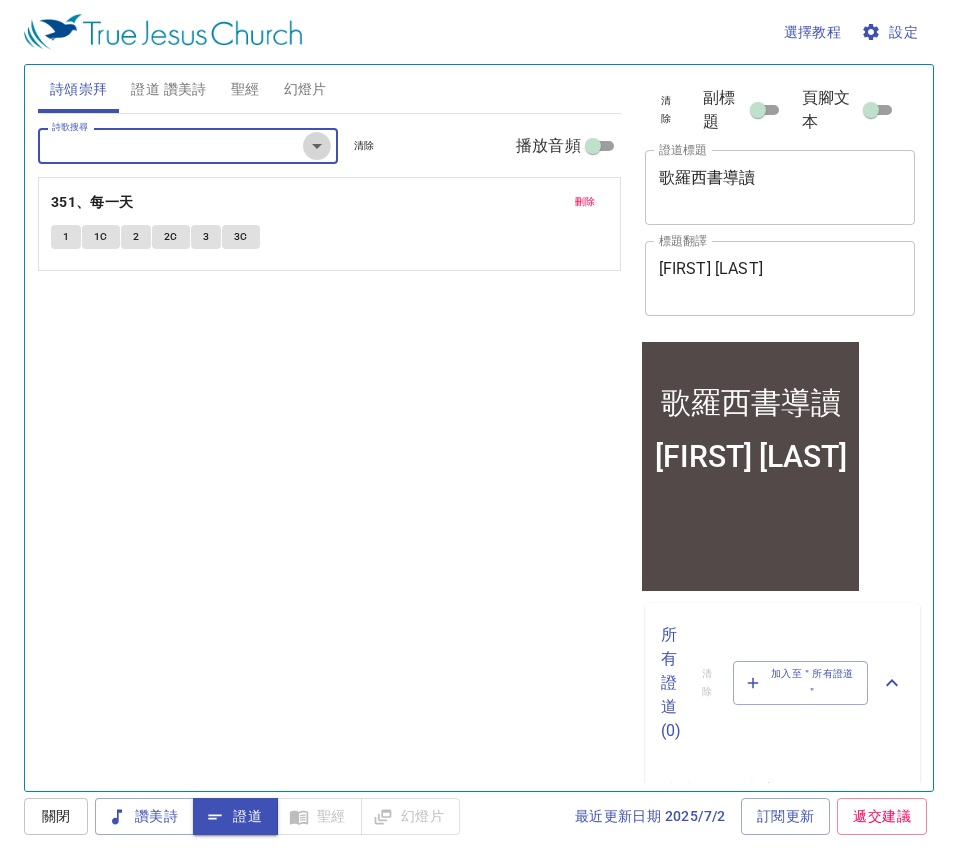 click at bounding box center [317, 146] 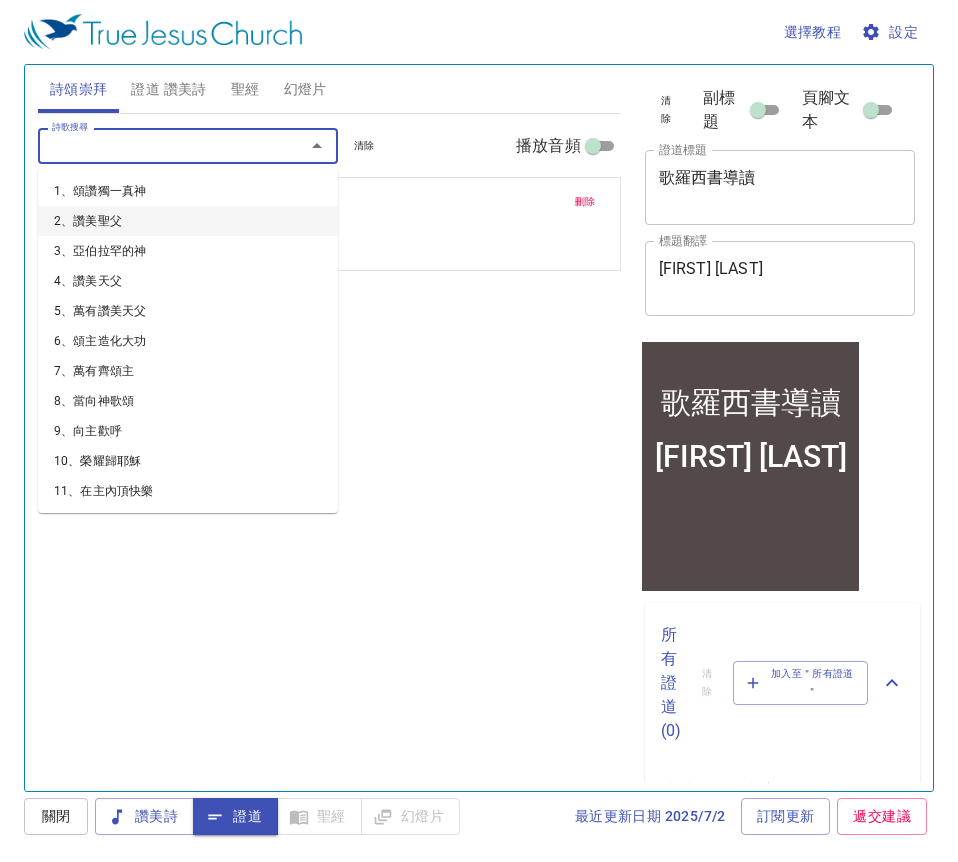 click on "詩歌搜尋 詩歌搜尋   清除 播放音頻 刪除 351、每一天   1 1C 2 2C 3 3C" at bounding box center (329, 444) 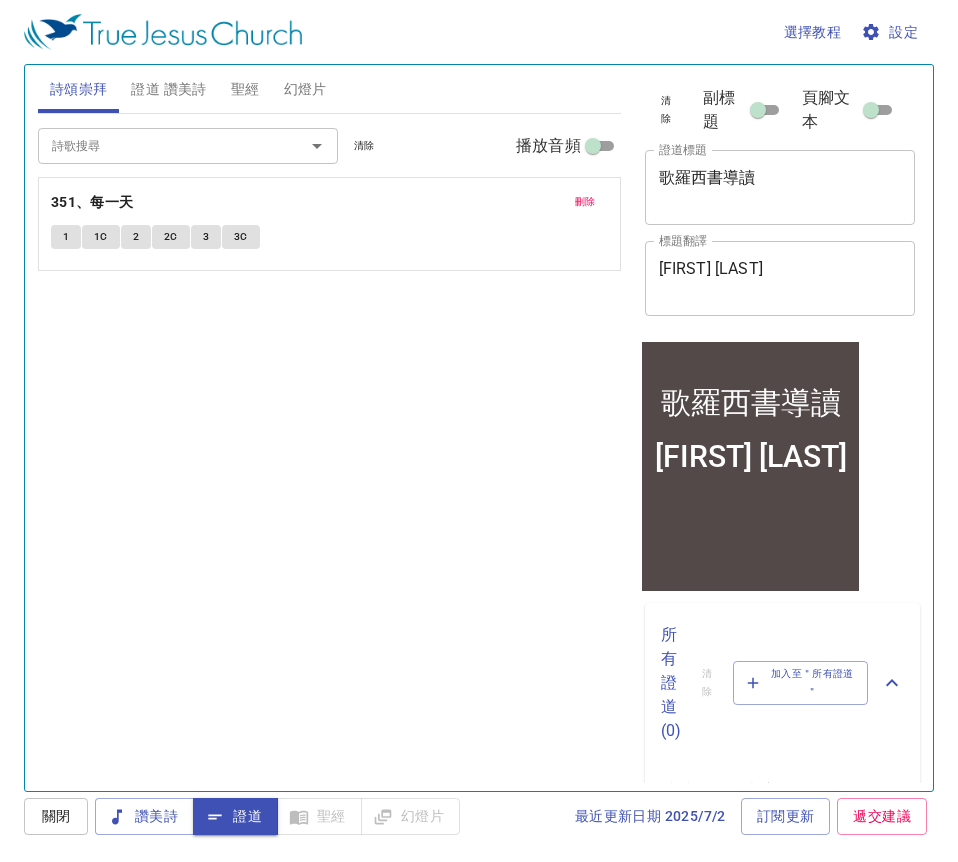 click on "刪除" at bounding box center [585, 202] 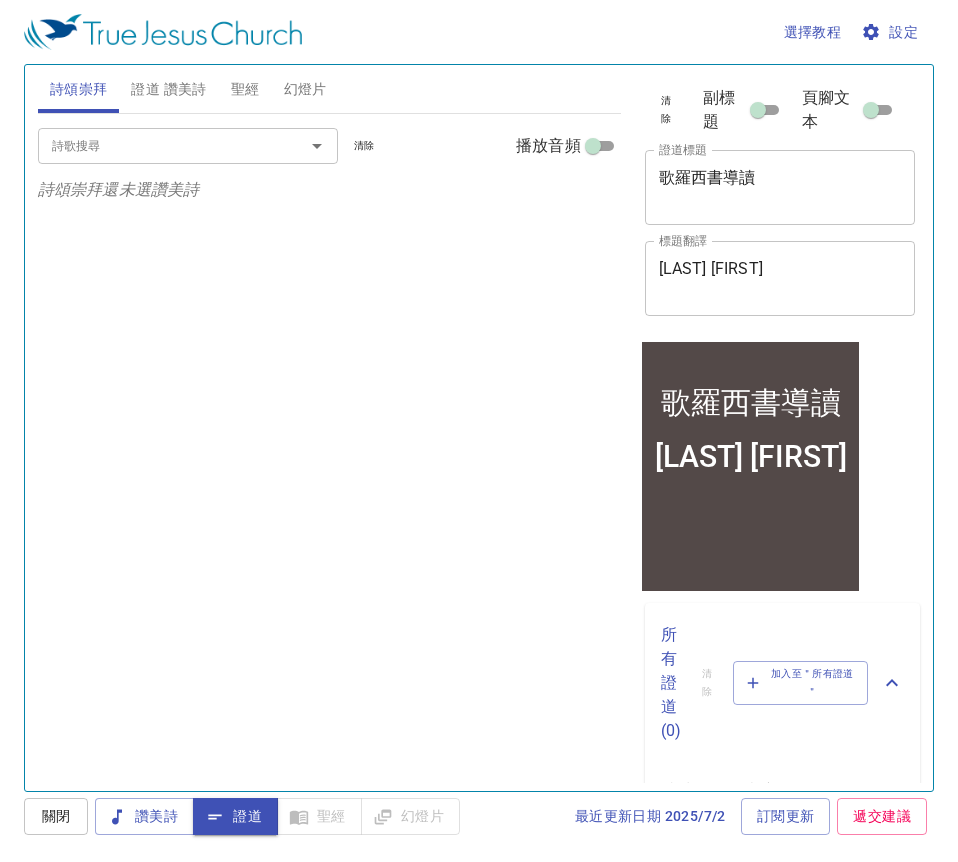 scroll, scrollTop: 0, scrollLeft: 0, axis: both 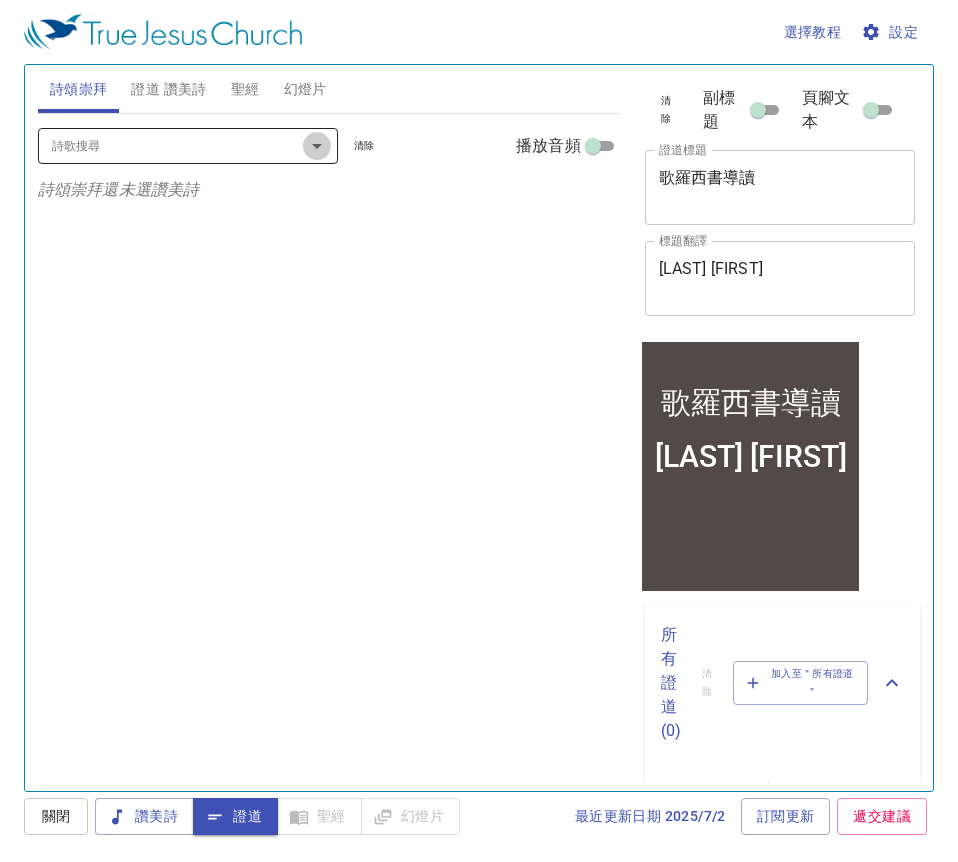 click at bounding box center (317, 146) 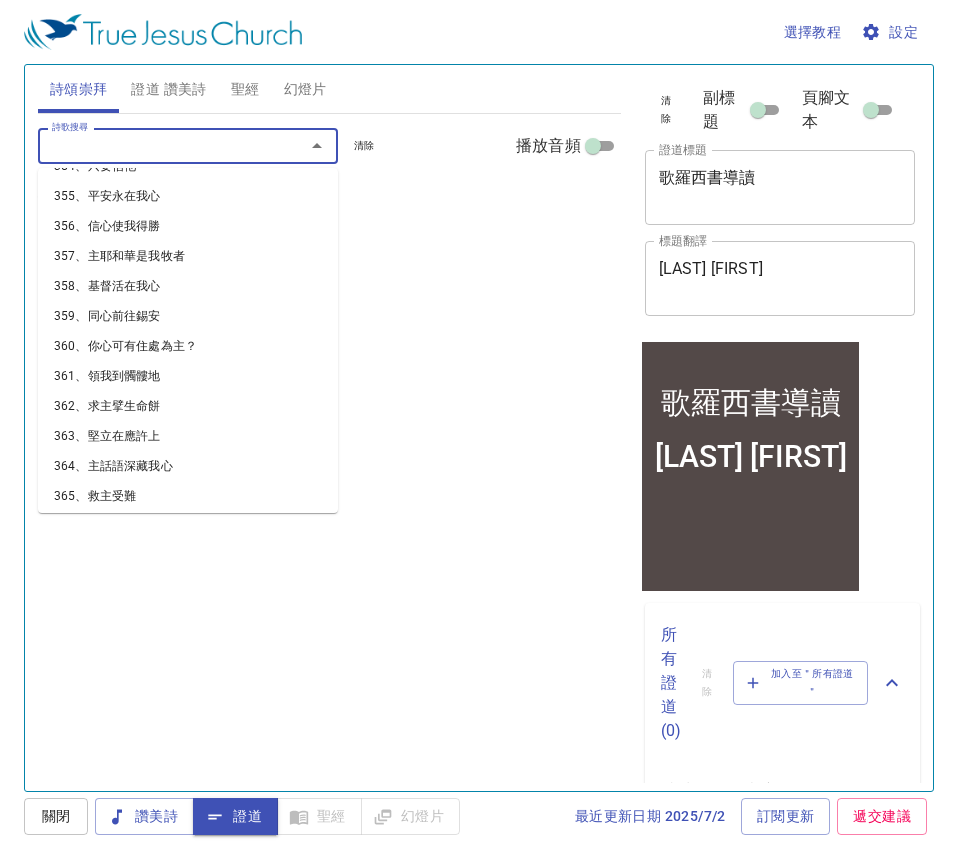 scroll, scrollTop: 9440, scrollLeft: 0, axis: vertical 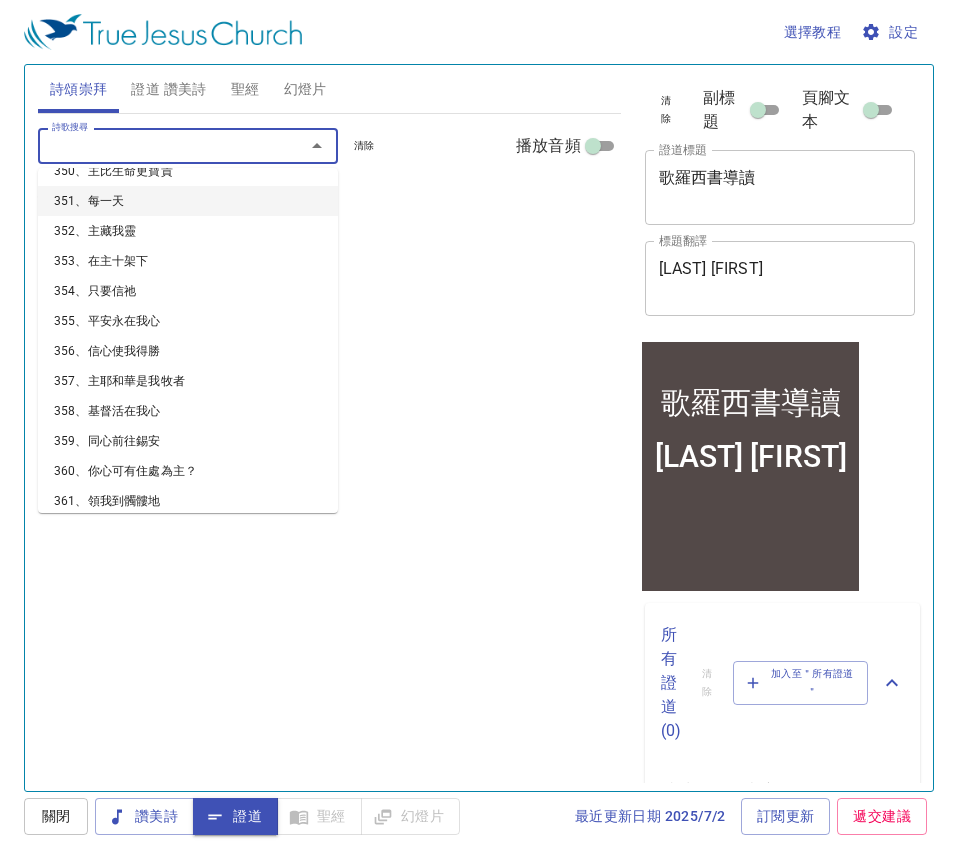 click on "351、每一天" at bounding box center [188, 201] 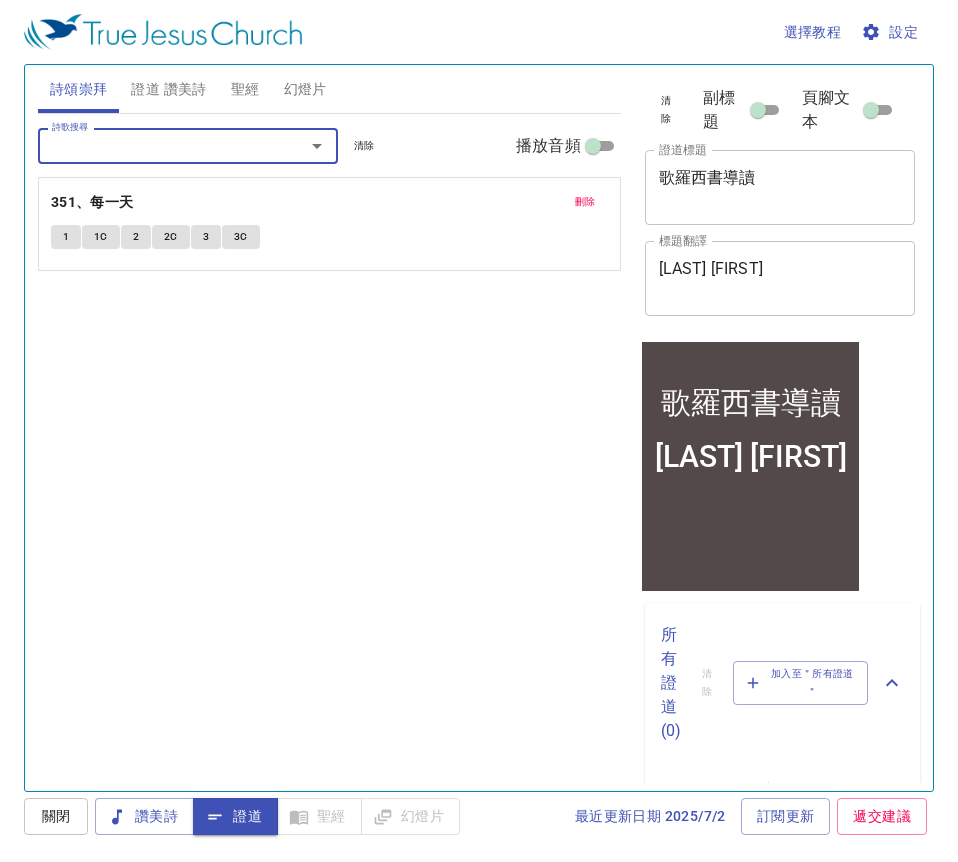 click at bounding box center (317, 146) 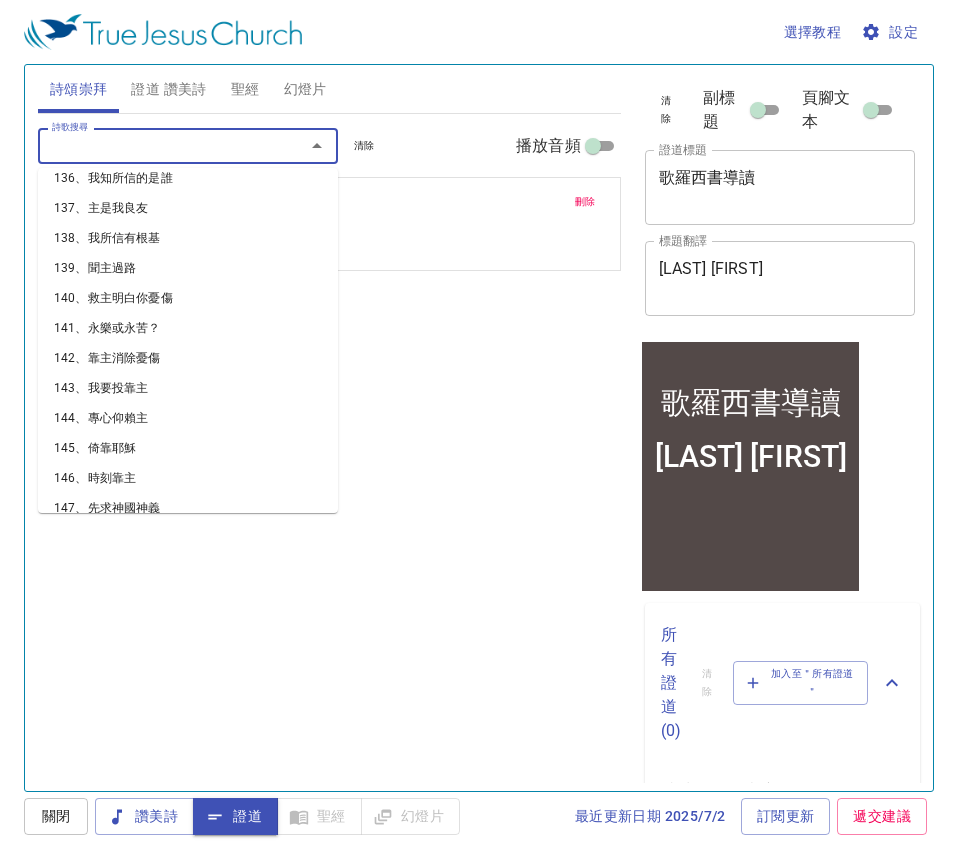 scroll, scrollTop: 4300, scrollLeft: 0, axis: vertical 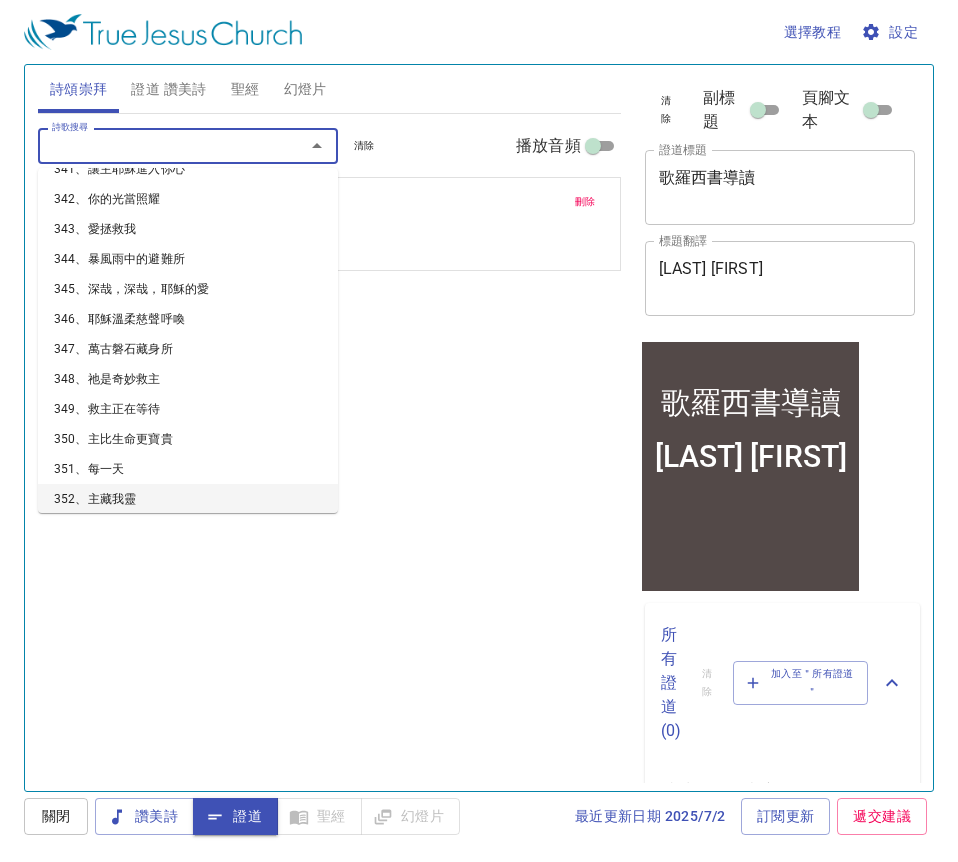 click on "352、主藏我靈" at bounding box center (188, 499) 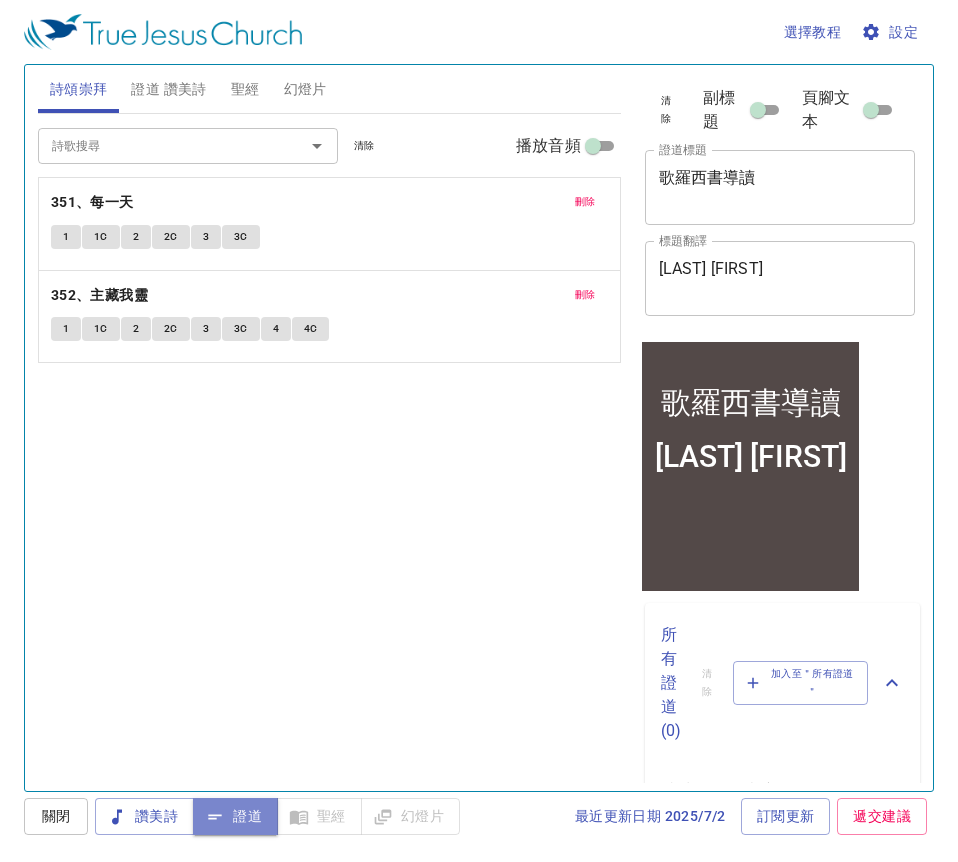 click on "證道" at bounding box center (235, 816) 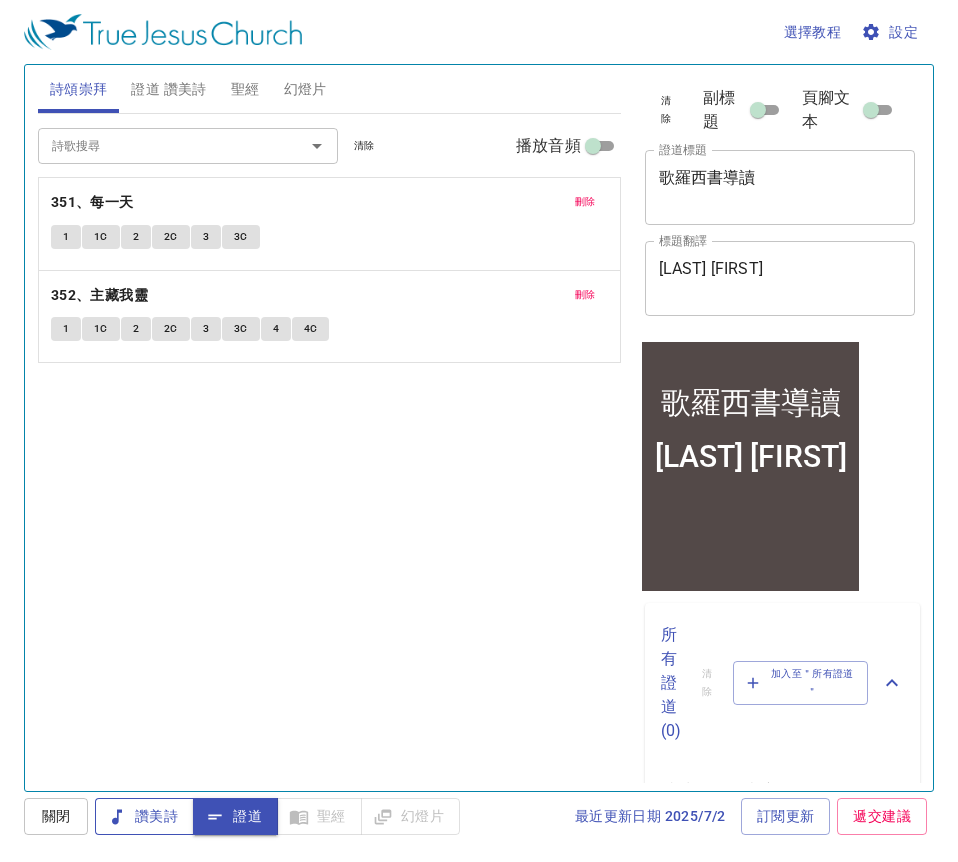 click on "讚美詩" at bounding box center [144, 816] 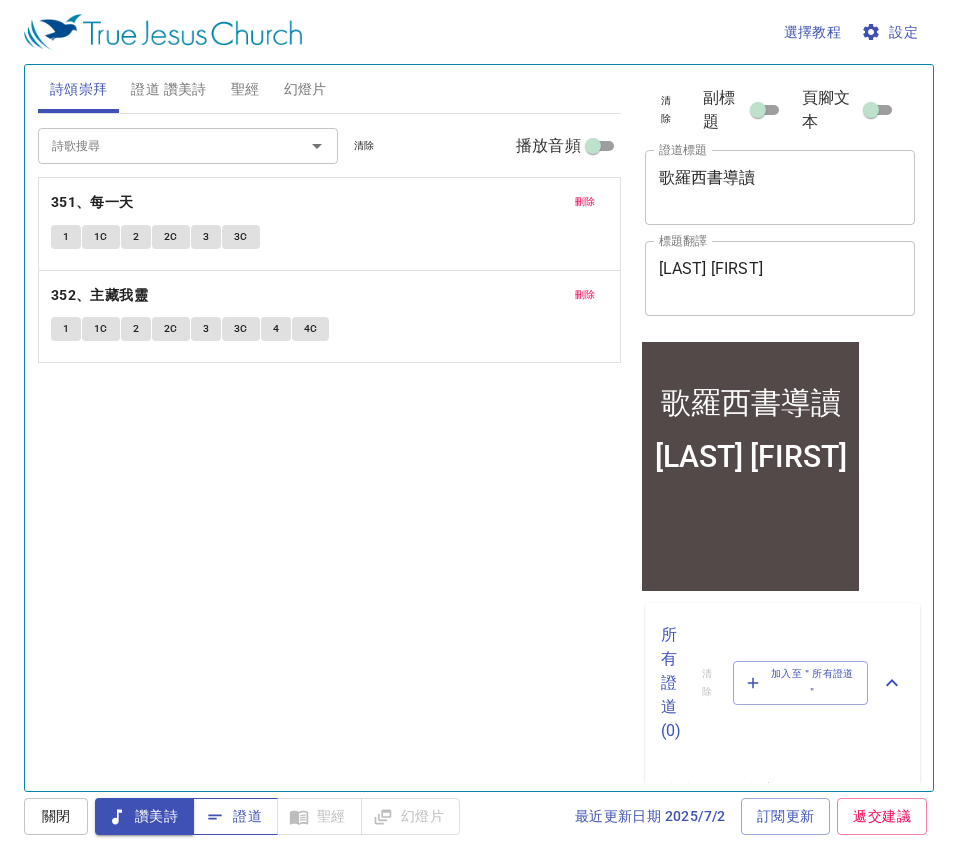 click on "證道" at bounding box center [235, 816] 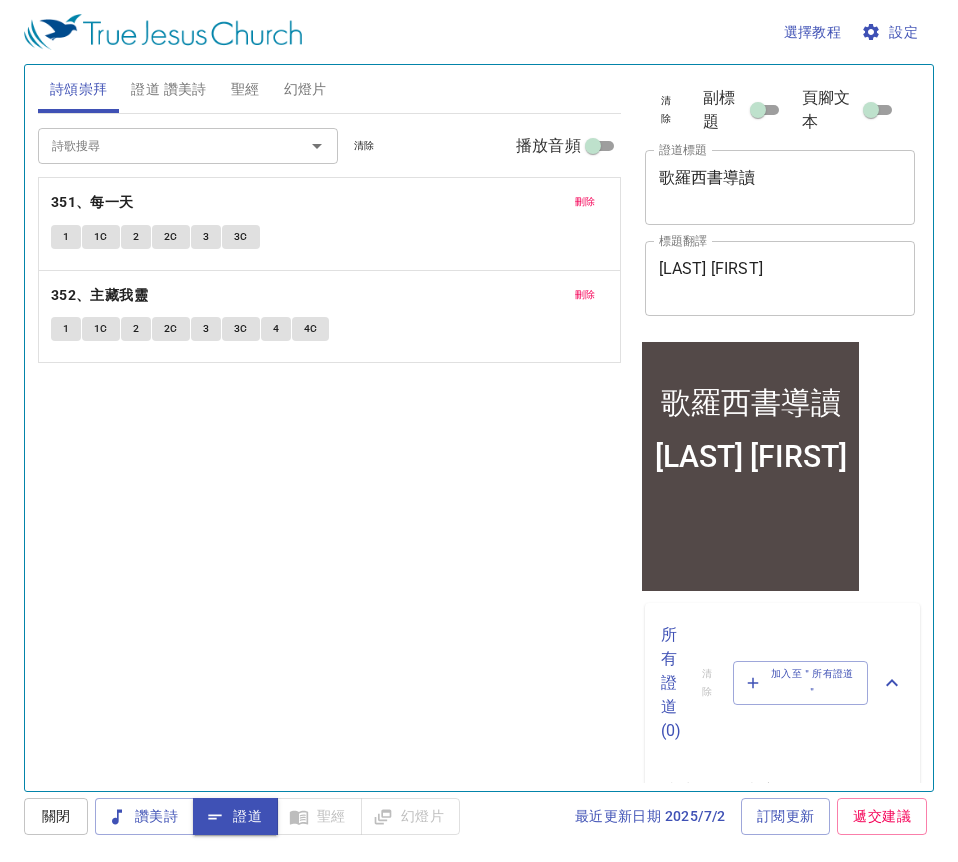 click on "證道 讚美詩" at bounding box center (168, 89) 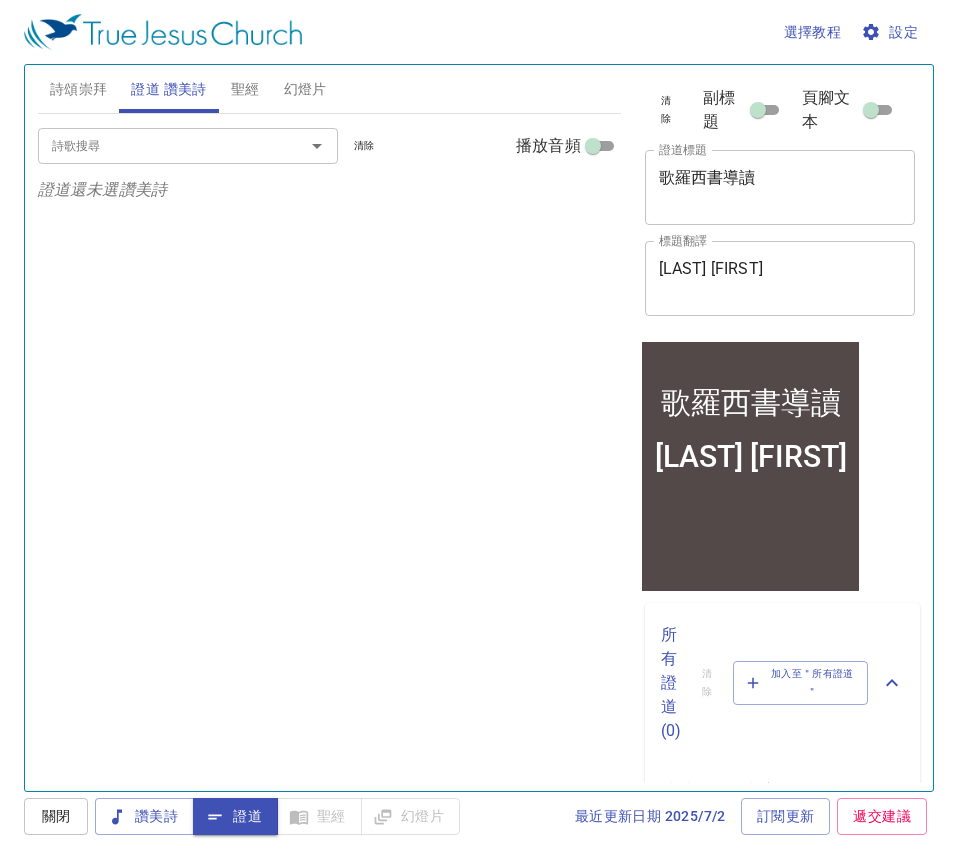 click on "詩頌崇拜" at bounding box center (79, 89) 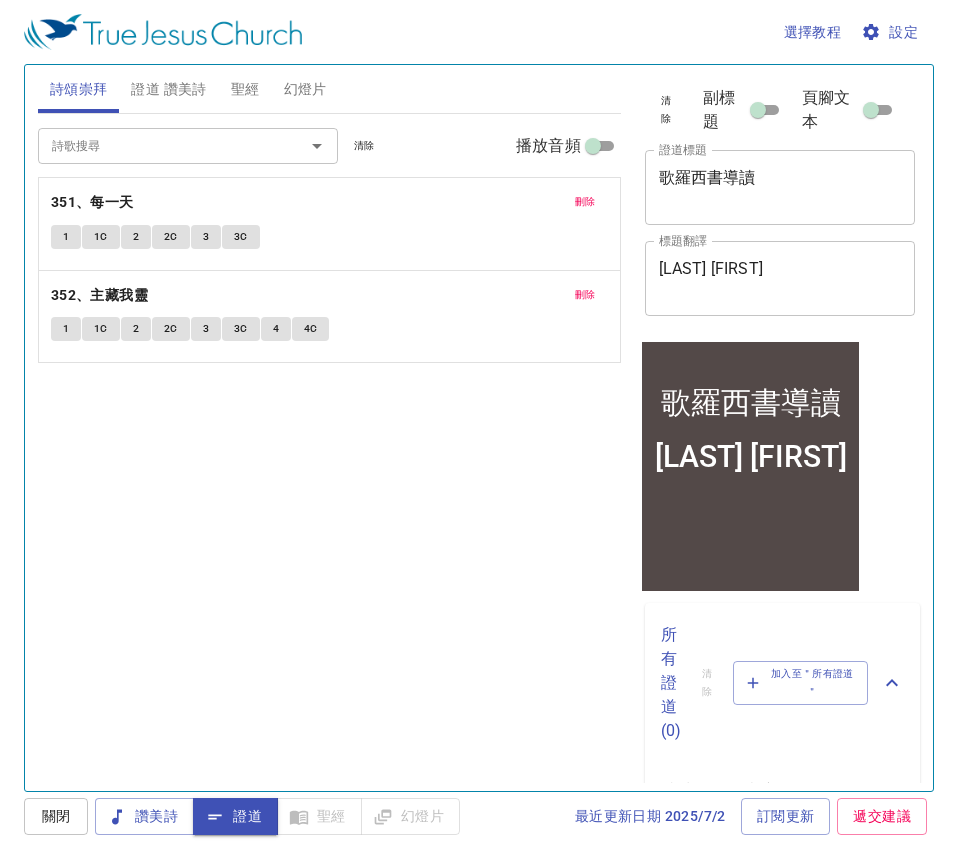 click on "刪除" at bounding box center (585, 202) 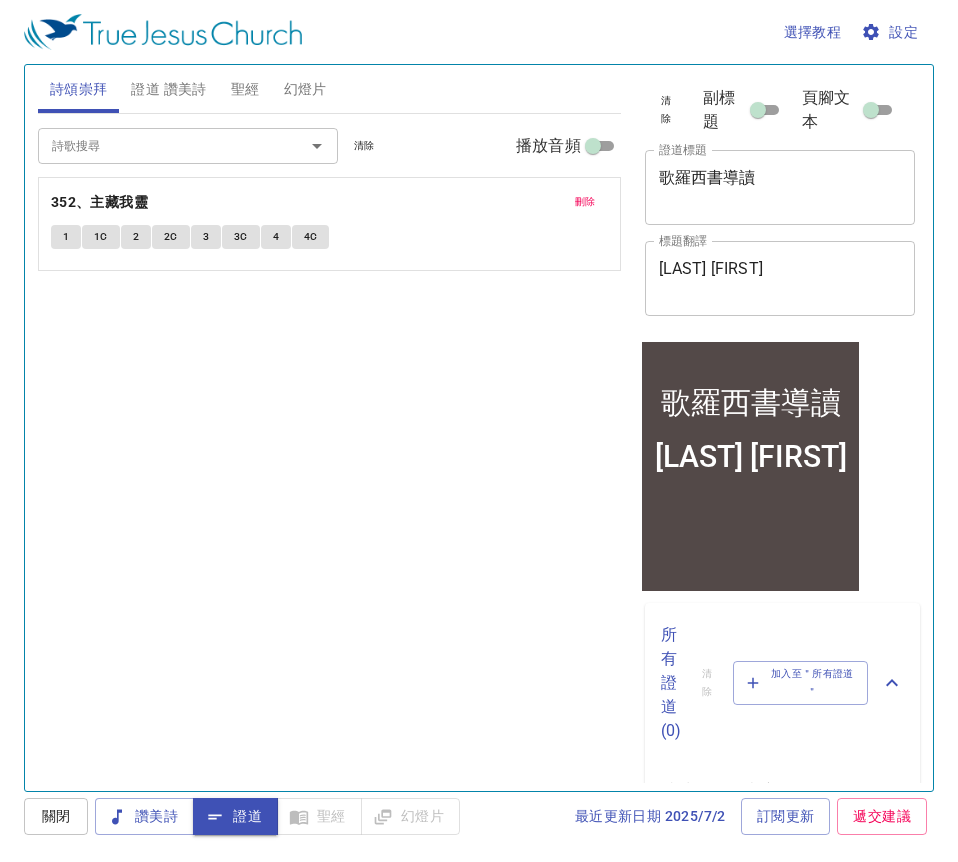 click on "刪除" at bounding box center [585, 202] 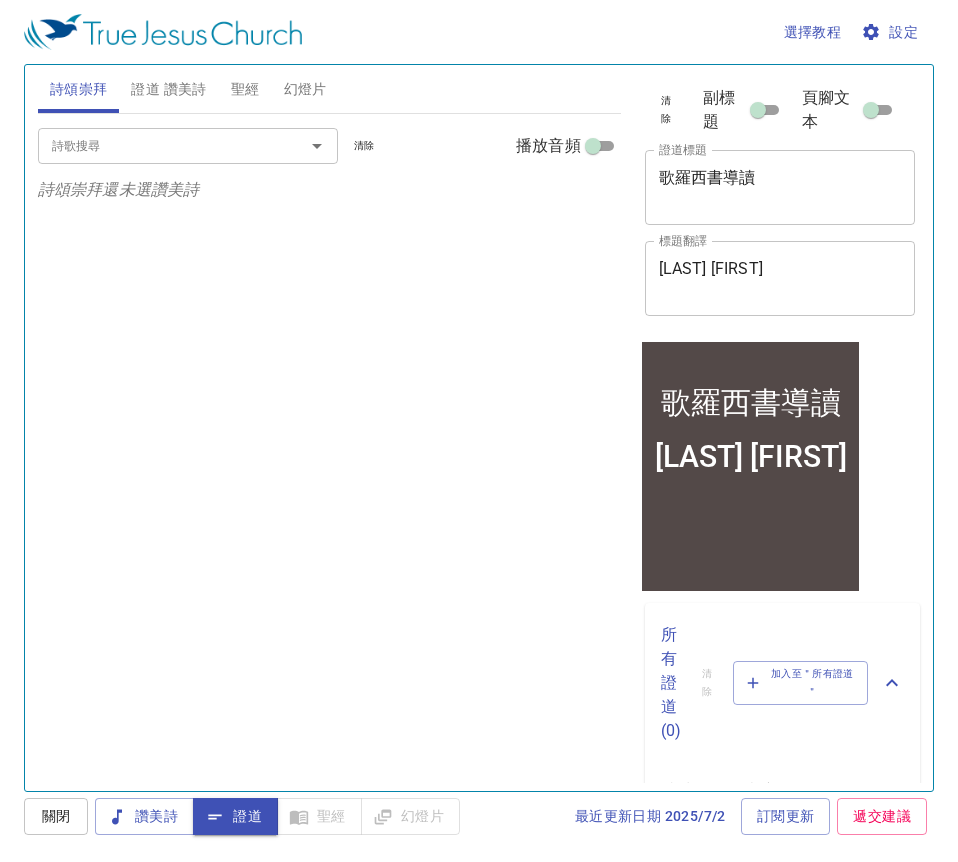 click on "證道 讚美詩" at bounding box center [168, 89] 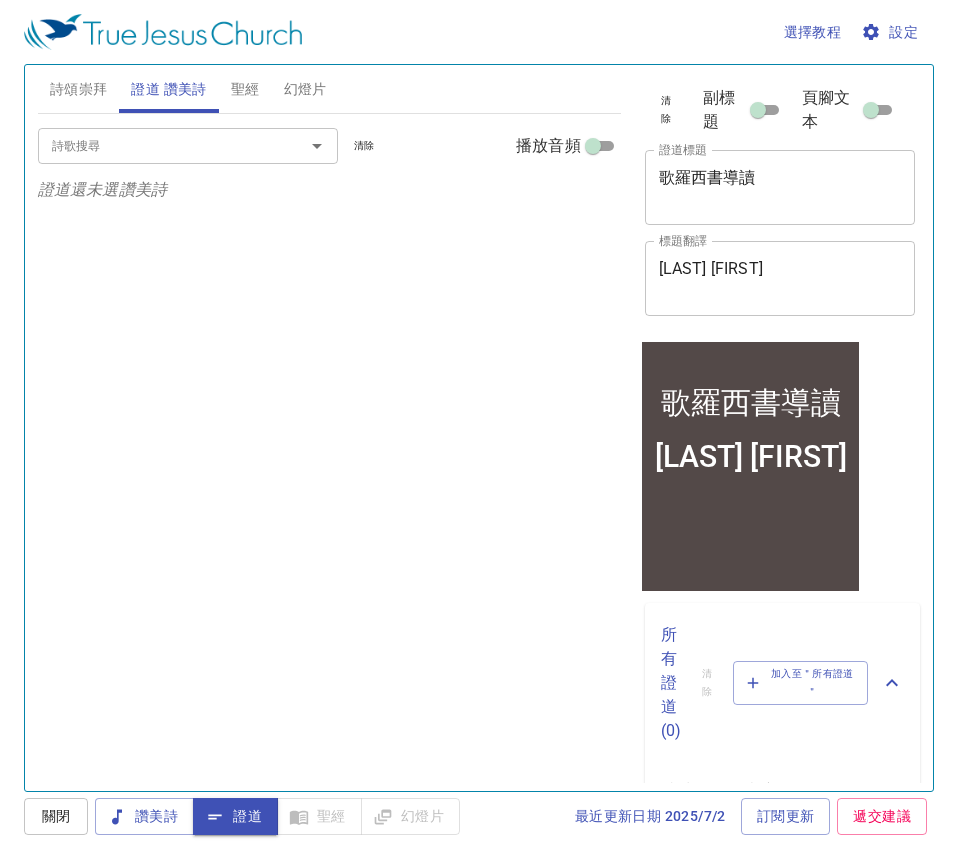 click on "詩歌搜尋 詩歌搜尋   清除 播放音頻" at bounding box center [0, 0] 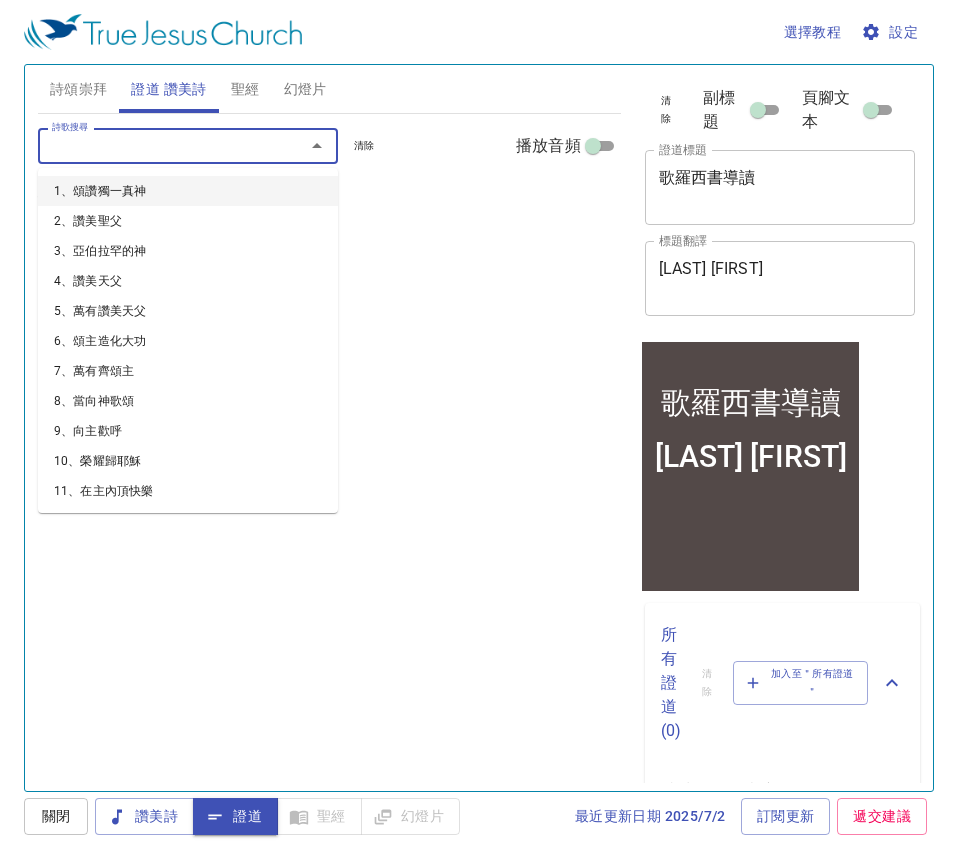 click on "詩歌搜尋" at bounding box center (158, 145) 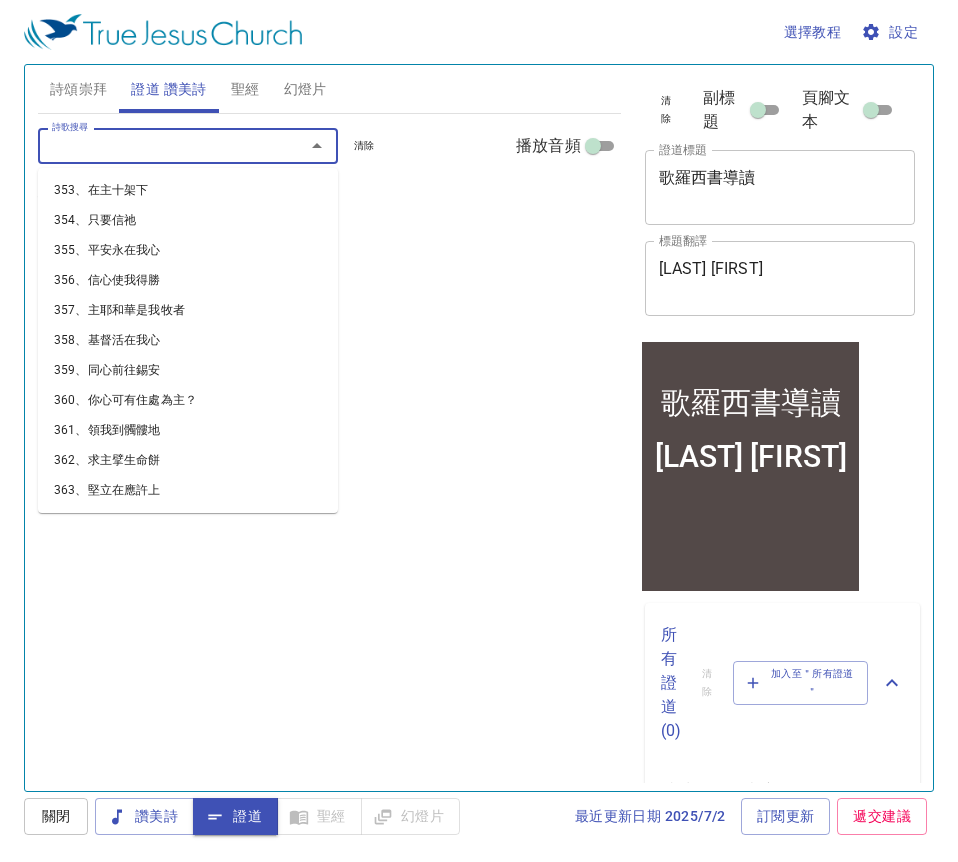 scroll, scrollTop: 10357, scrollLeft: 0, axis: vertical 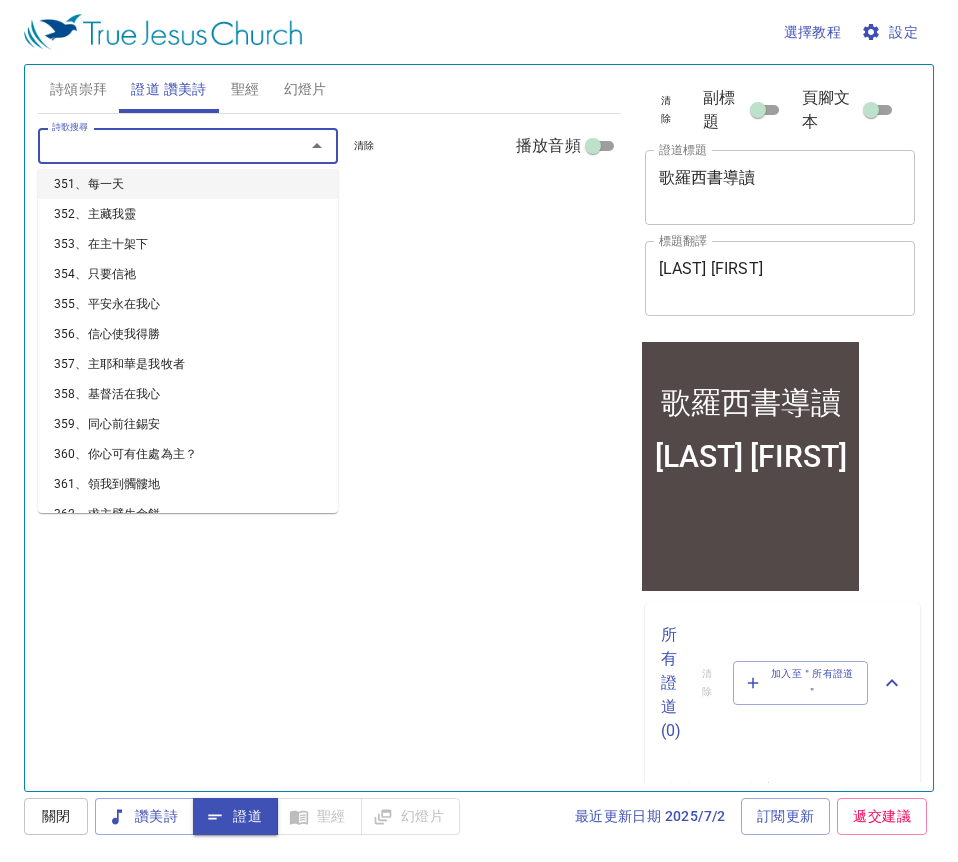 click on "351、每一天" at bounding box center [188, 184] 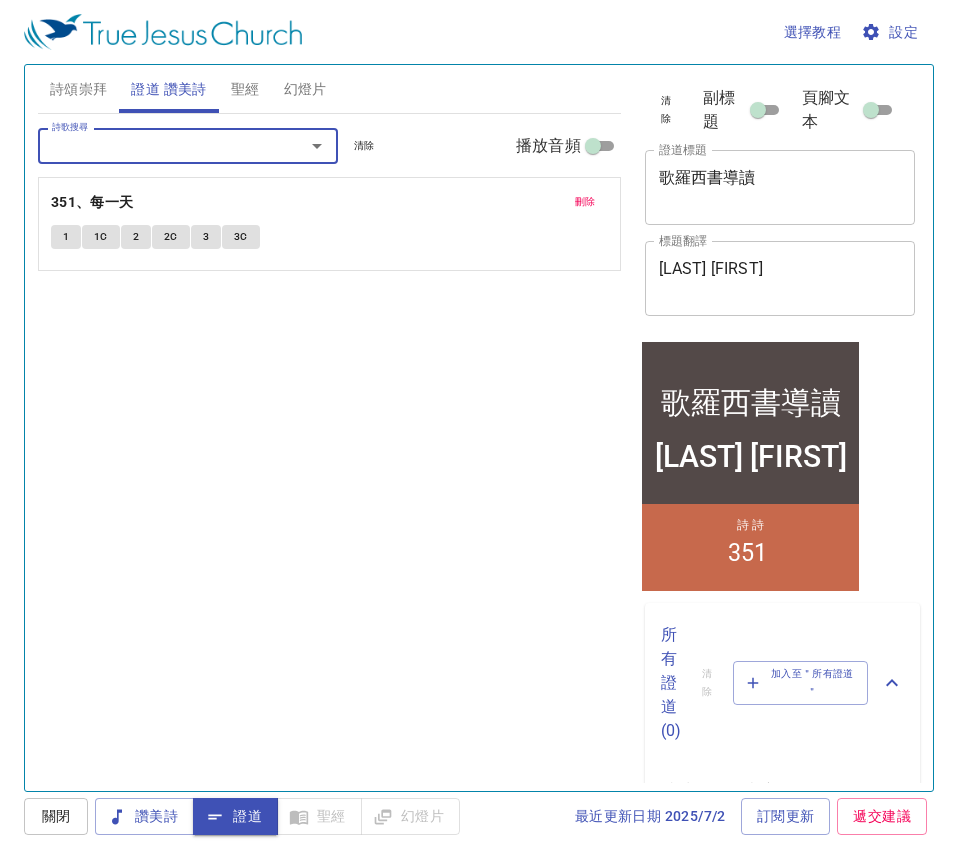 click at bounding box center (317, 146) 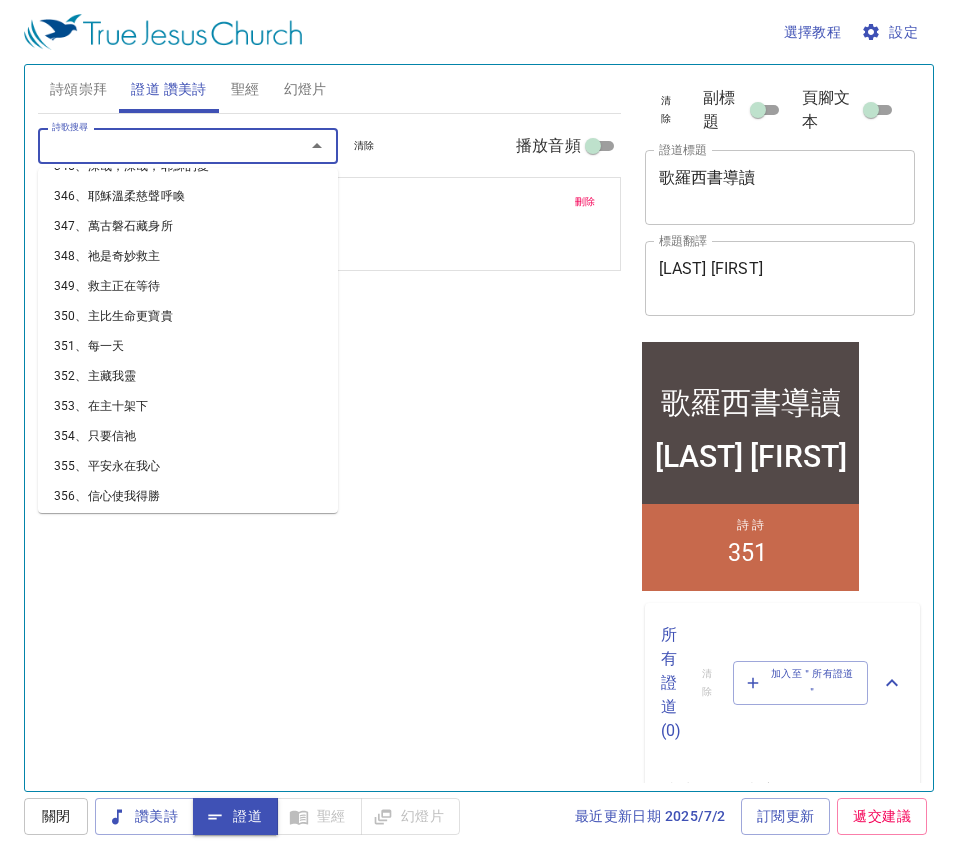 scroll, scrollTop: 10249, scrollLeft: 0, axis: vertical 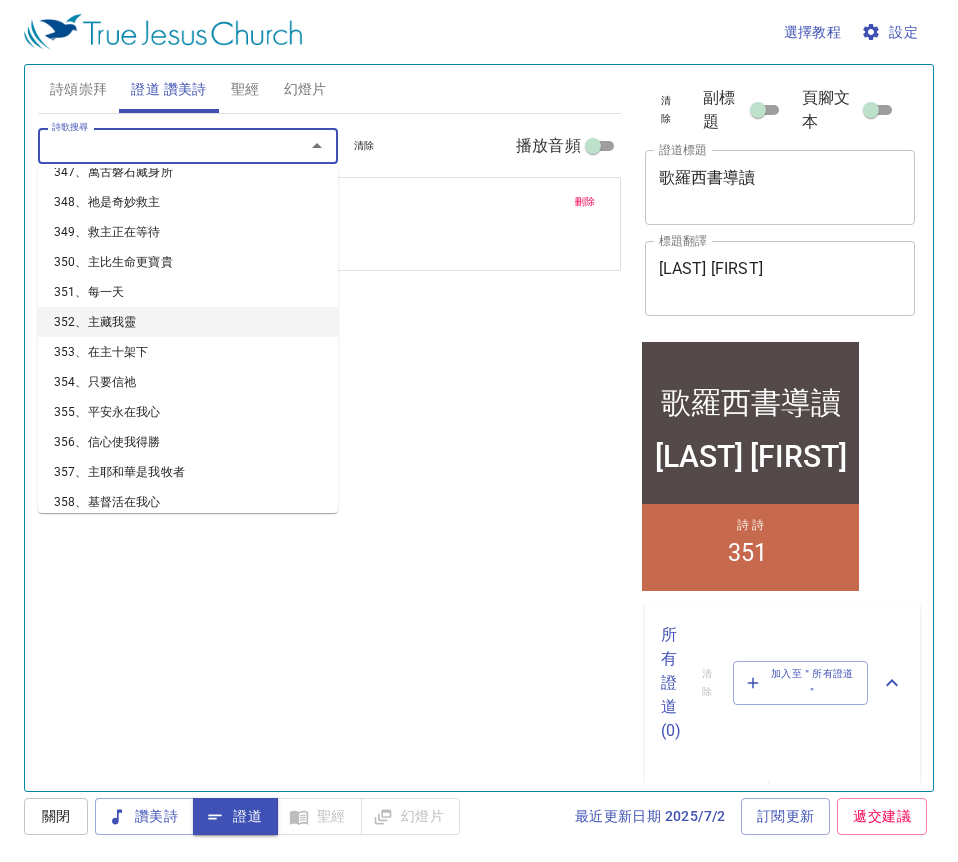 click on "352、主藏我靈" at bounding box center (188, 322) 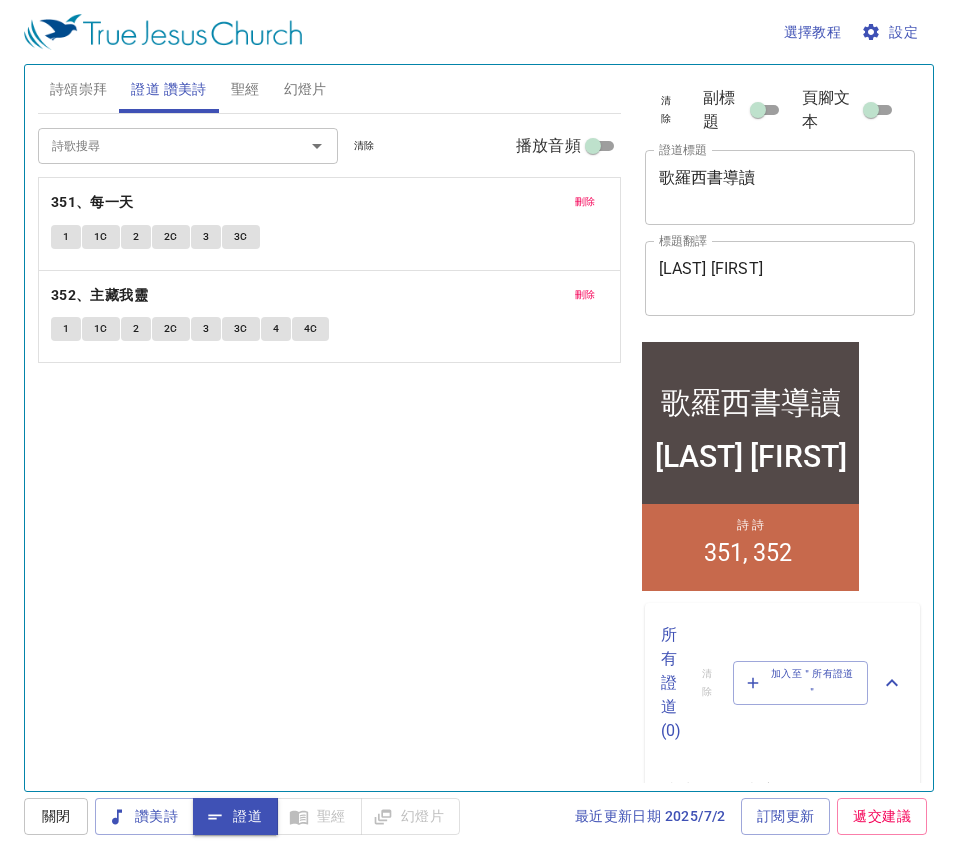 click on "詩歌搜尋 詩歌搜尋   清除 播放音頻 刪除 351、每一天   1 1C 2 2C 3 3C 刪除 352、主藏我靈   1 1C 2 2C 3 3C 4 4C" at bounding box center [329, 444] 